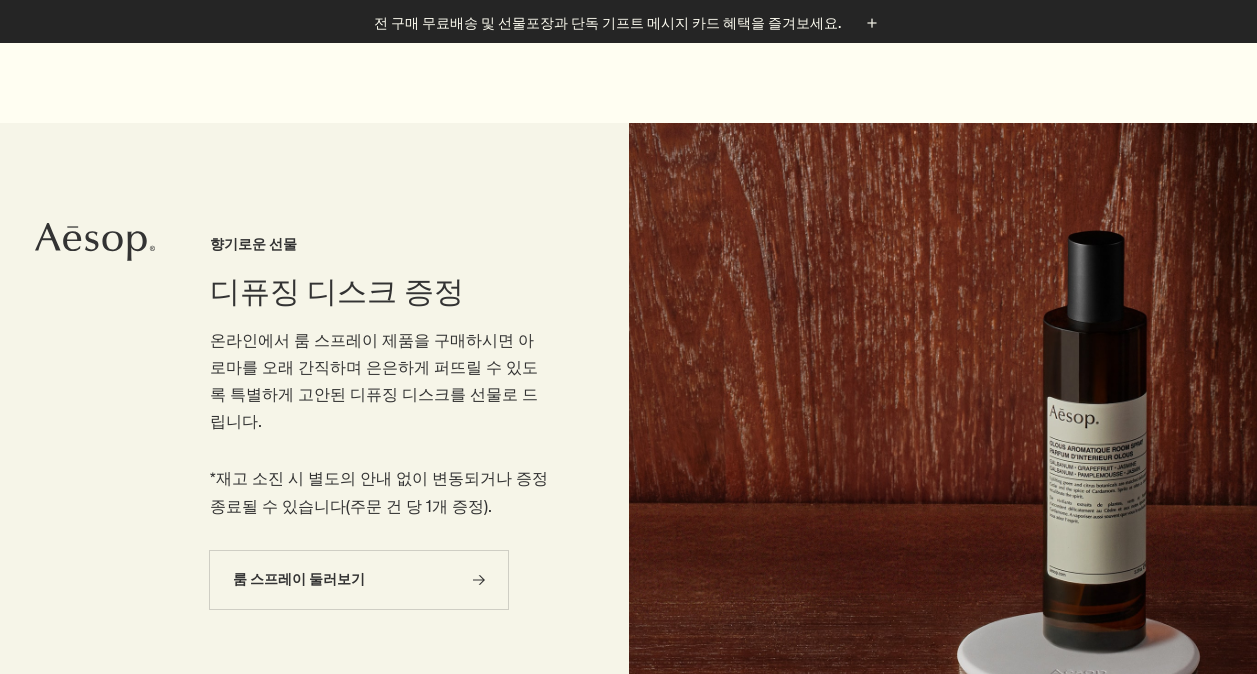 scroll, scrollTop: 7441, scrollLeft: 0, axis: vertical 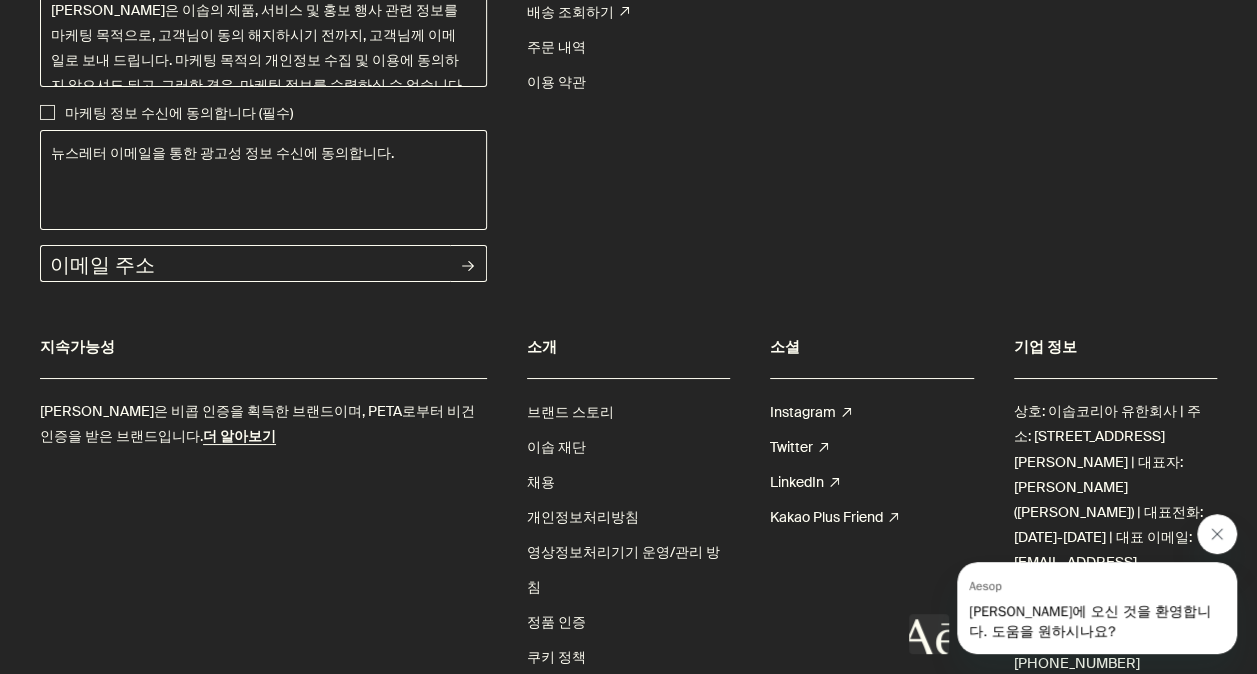 click 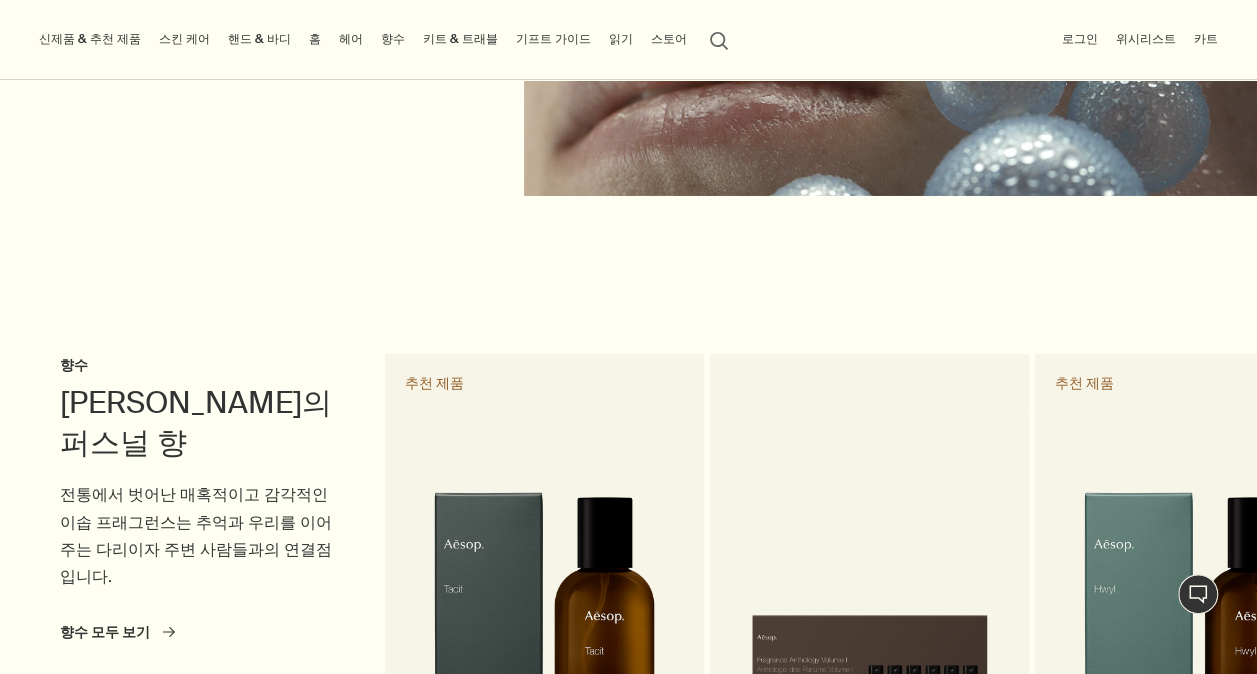 scroll, scrollTop: 3141, scrollLeft: 0, axis: vertical 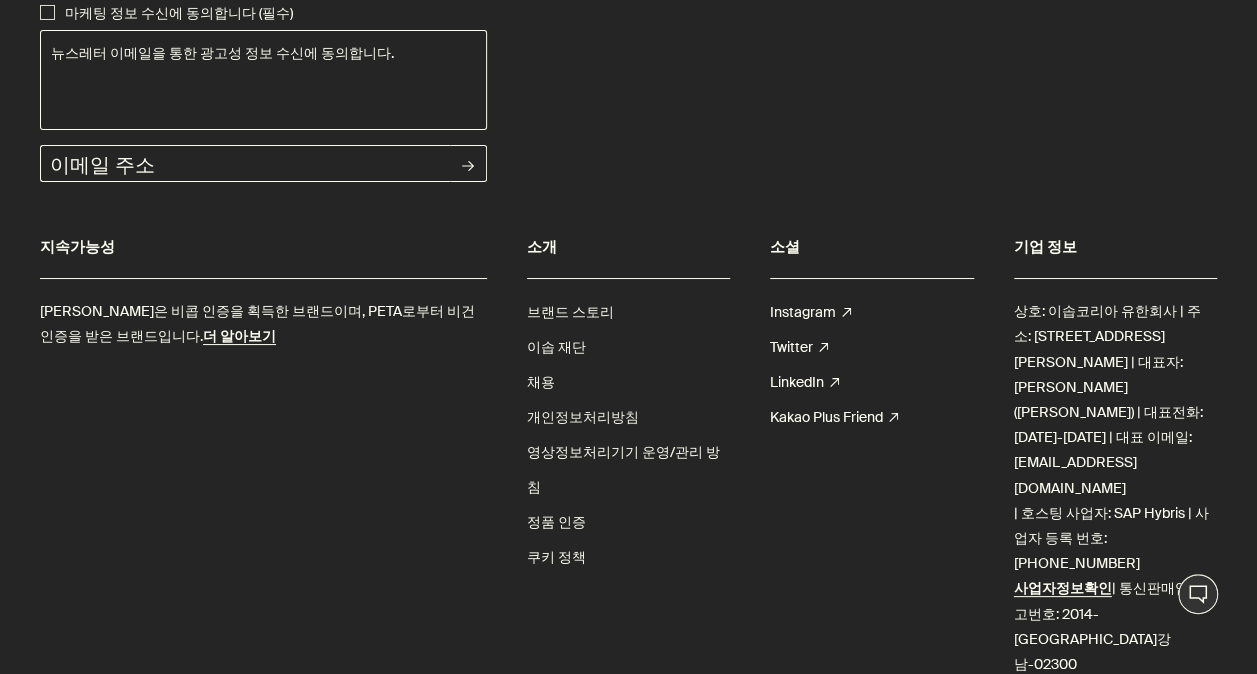 click on "개인정보처리방침" at bounding box center [583, 417] 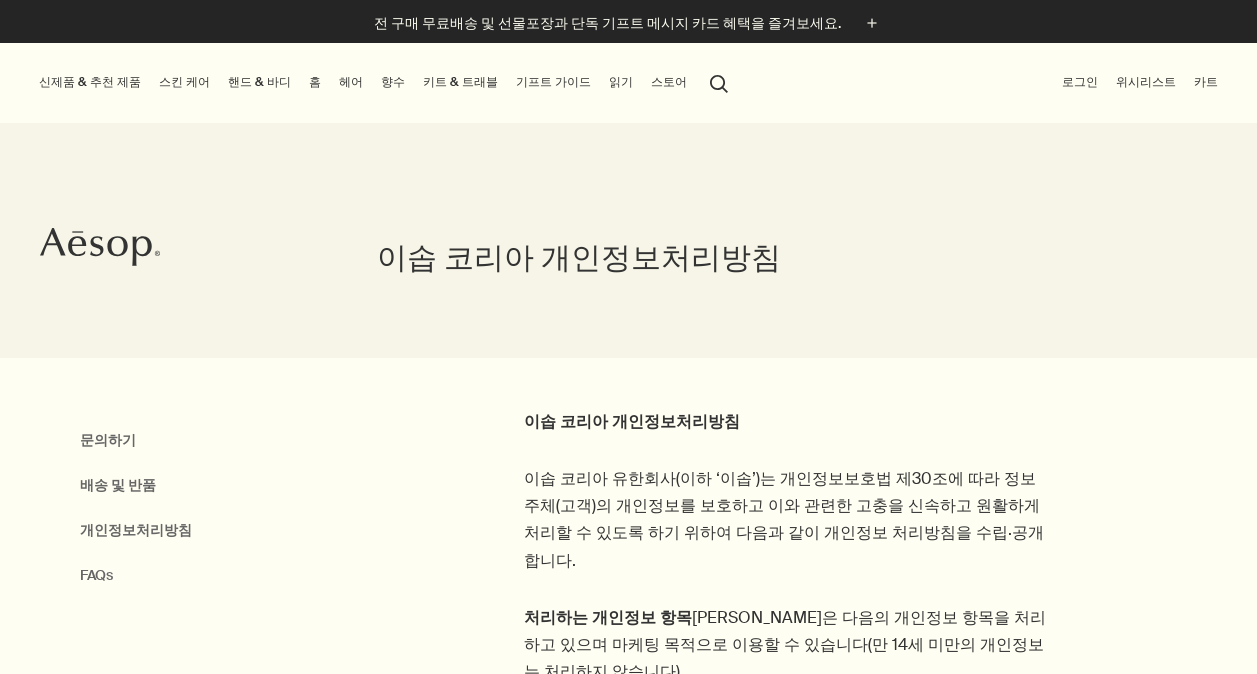 scroll, scrollTop: 0, scrollLeft: 0, axis: both 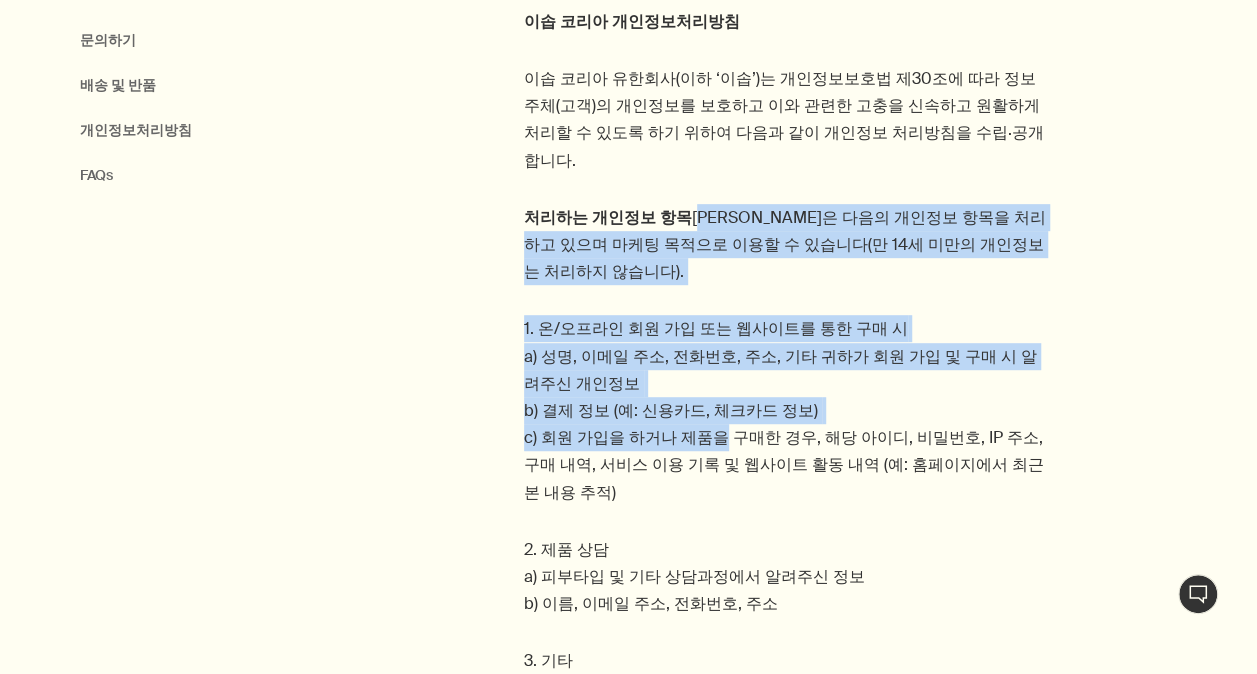 drag, startPoint x: 600, startPoint y: 266, endPoint x: 710, endPoint y: 498, distance: 256.75668 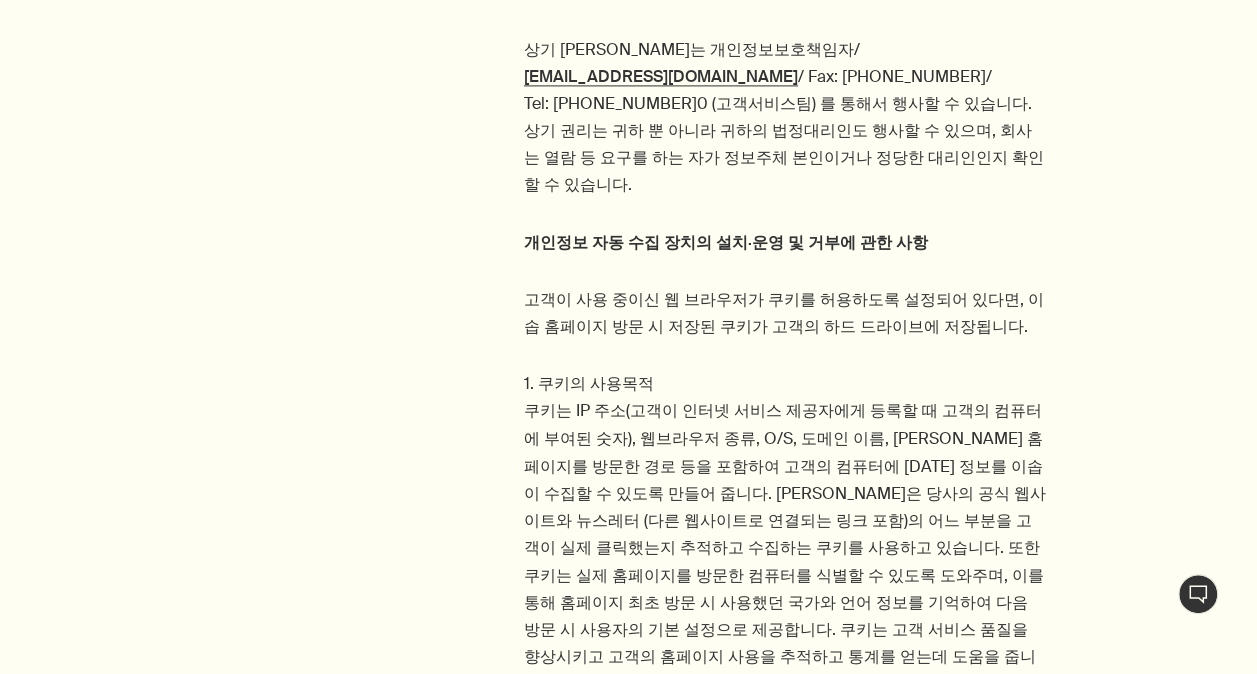 scroll, scrollTop: 1500, scrollLeft: 0, axis: vertical 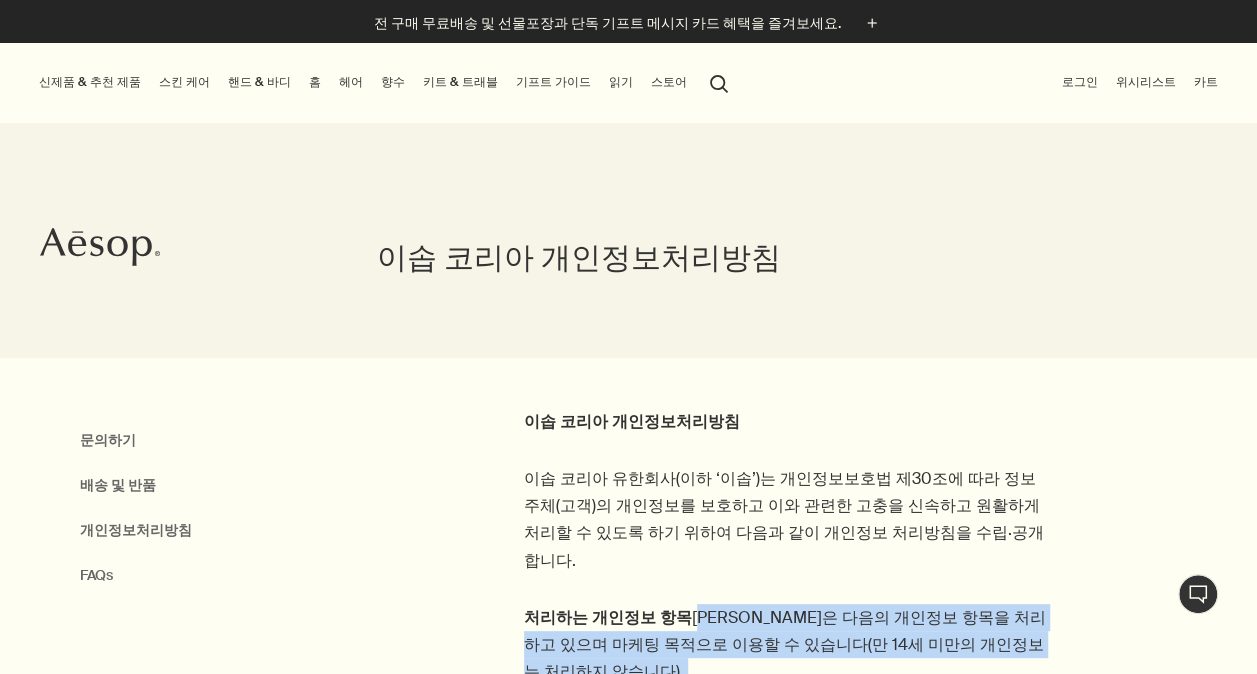 click on "Aesop" 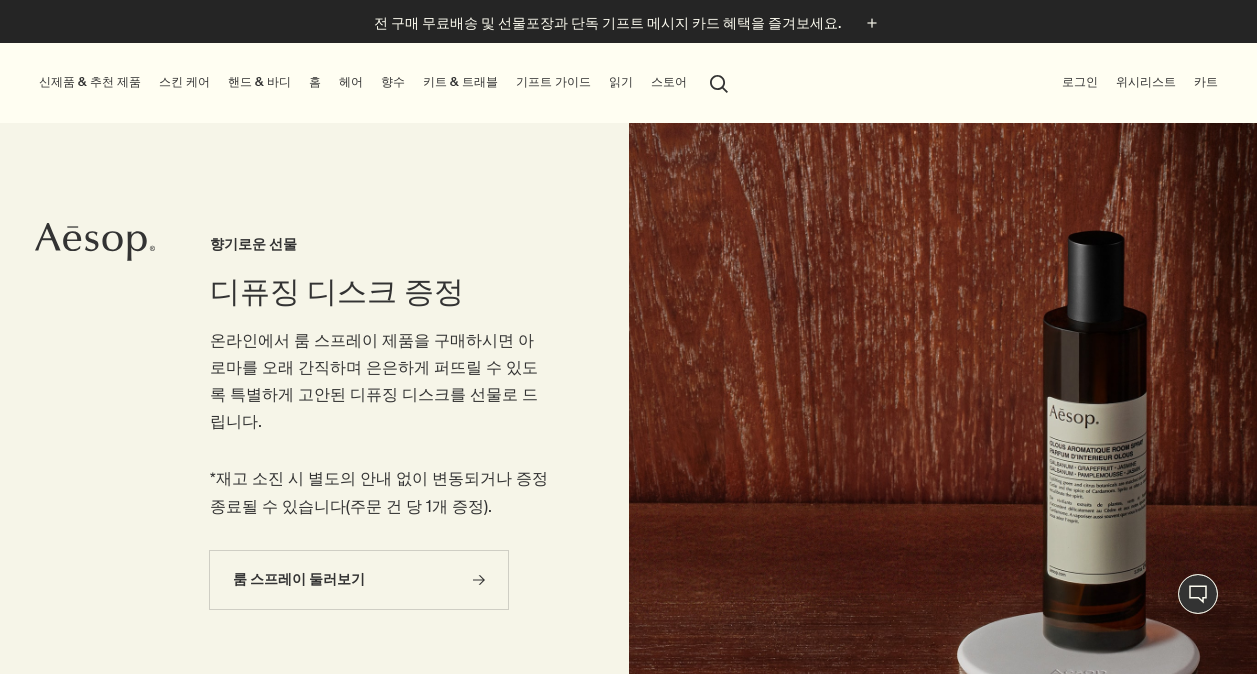 scroll, scrollTop: 0, scrollLeft: 0, axis: both 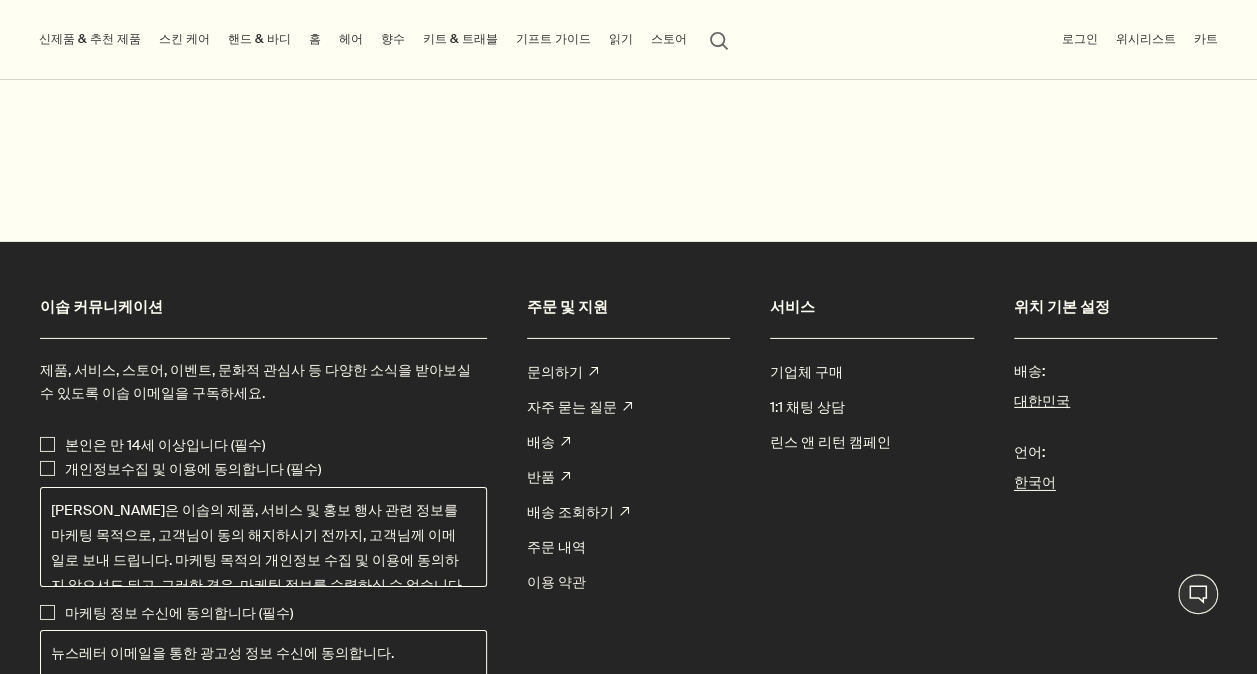 click on "이용 약관" at bounding box center [556, 582] 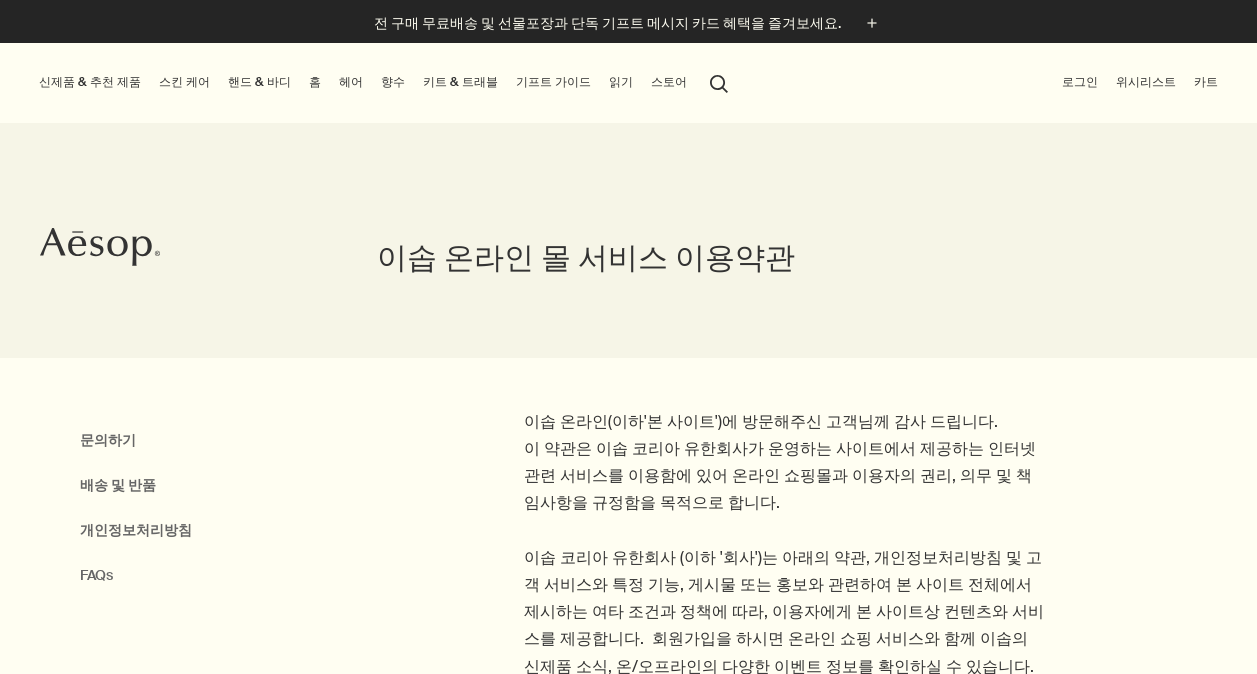 scroll, scrollTop: 0, scrollLeft: 0, axis: both 